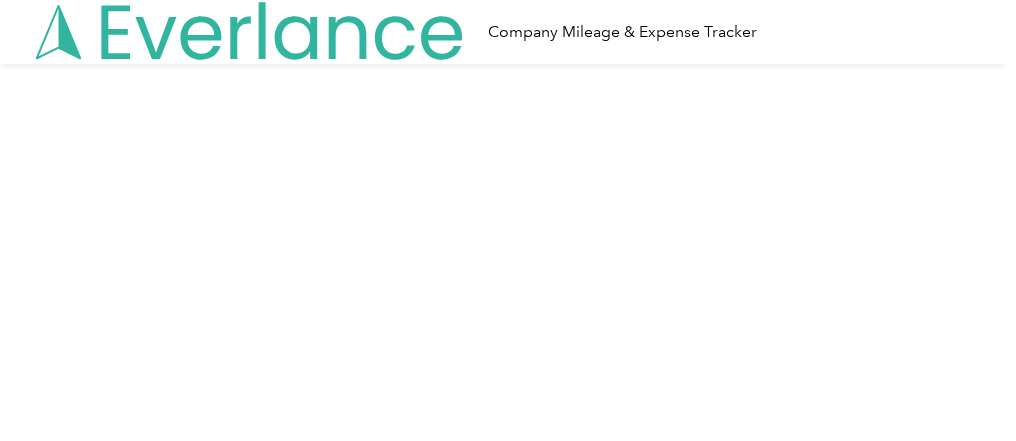 scroll, scrollTop: 0, scrollLeft: 0, axis: both 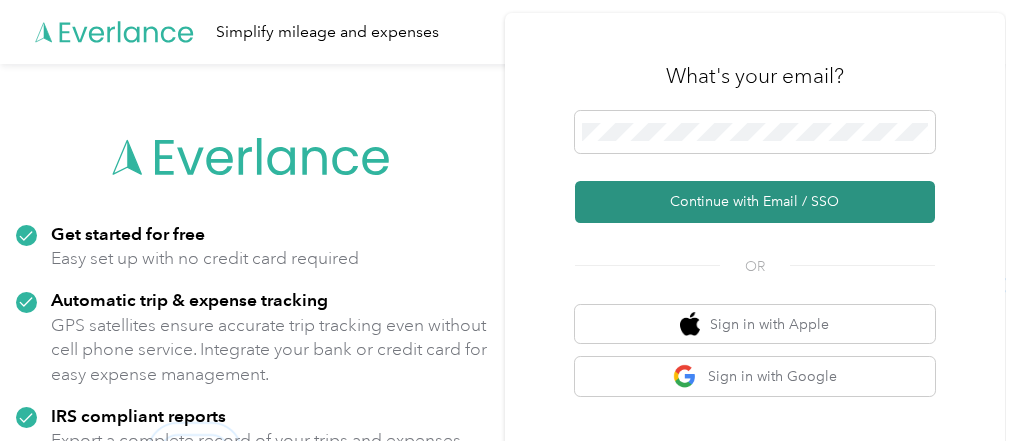 click on "Continue with Email / SSO" at bounding box center (755, 202) 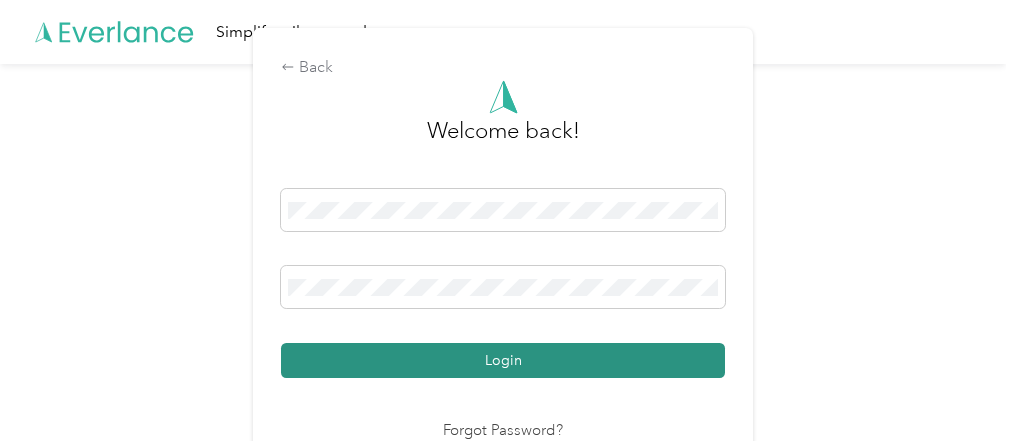 click on "Login" at bounding box center [503, 360] 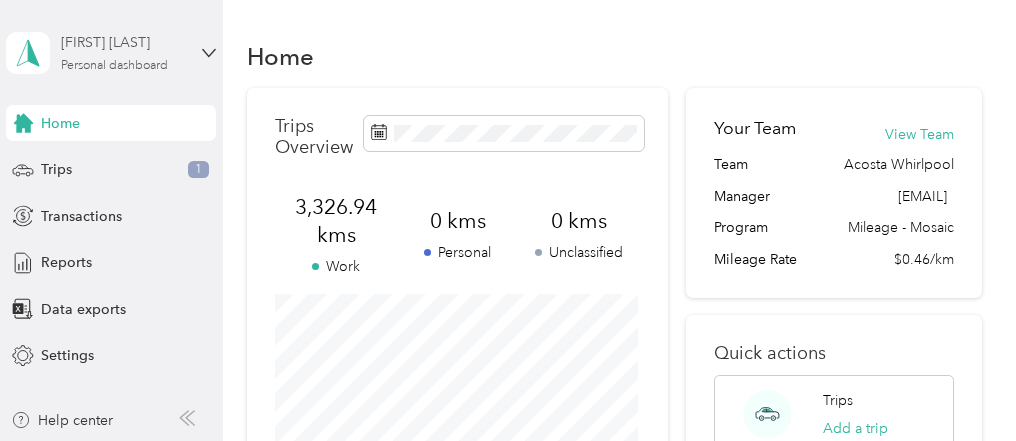click on "[FIRST] [LAST] Personal dashboard" at bounding box center [123, 52] 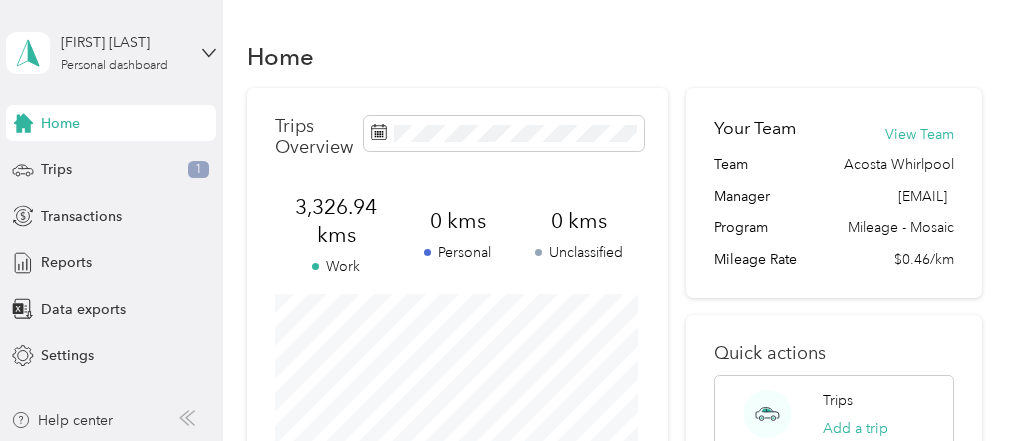 click on "Home" at bounding box center (614, 56) 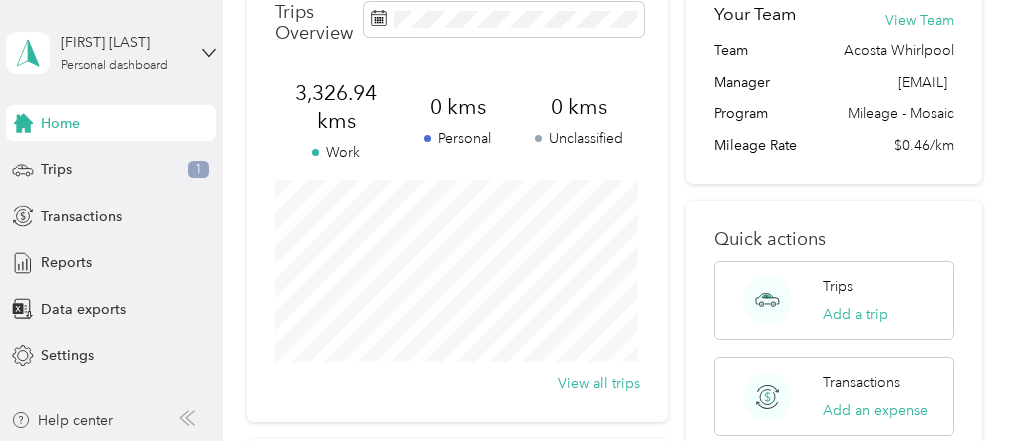 scroll, scrollTop: 0, scrollLeft: 0, axis: both 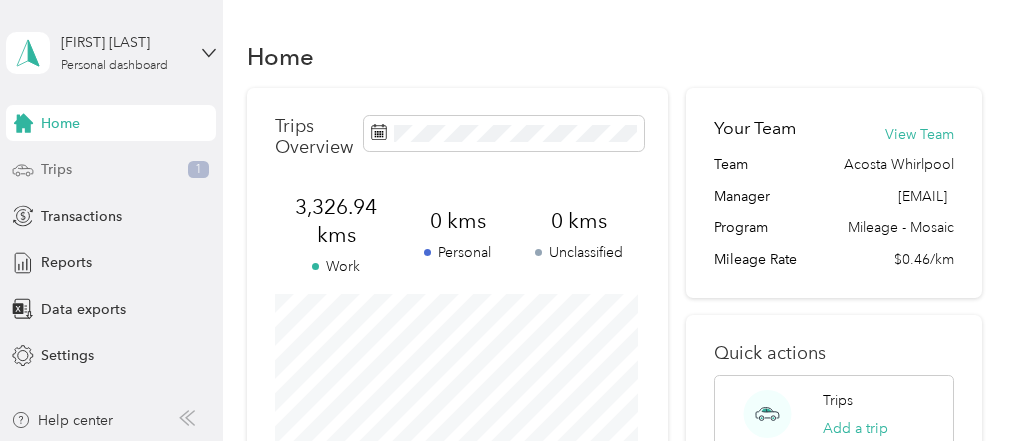 click on "Trips" at bounding box center (56, 169) 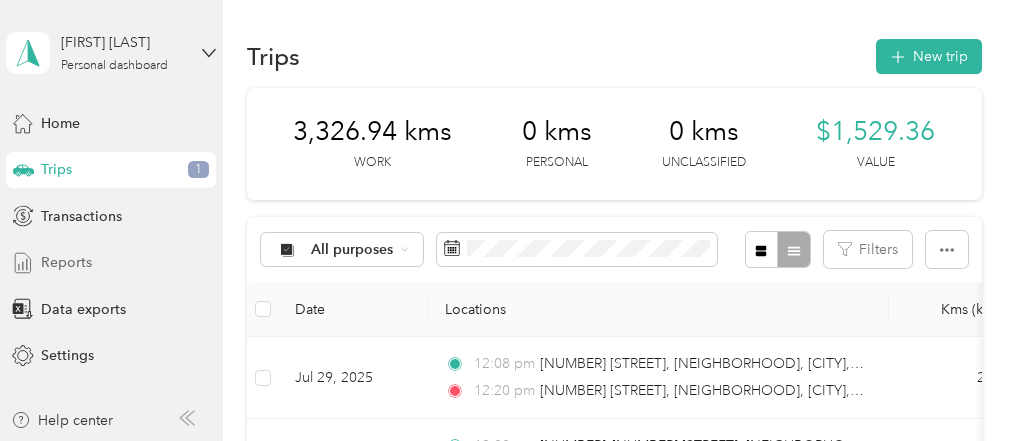 click on "Reports" at bounding box center (66, 262) 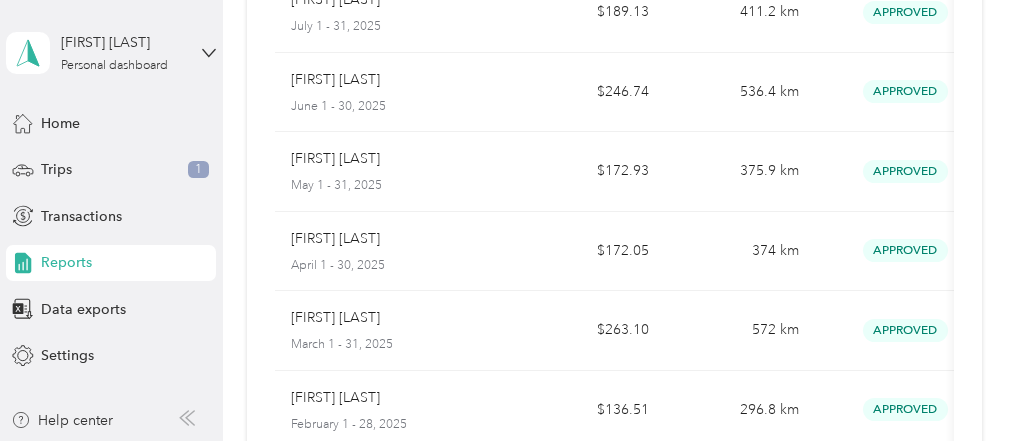 scroll, scrollTop: 0, scrollLeft: 0, axis: both 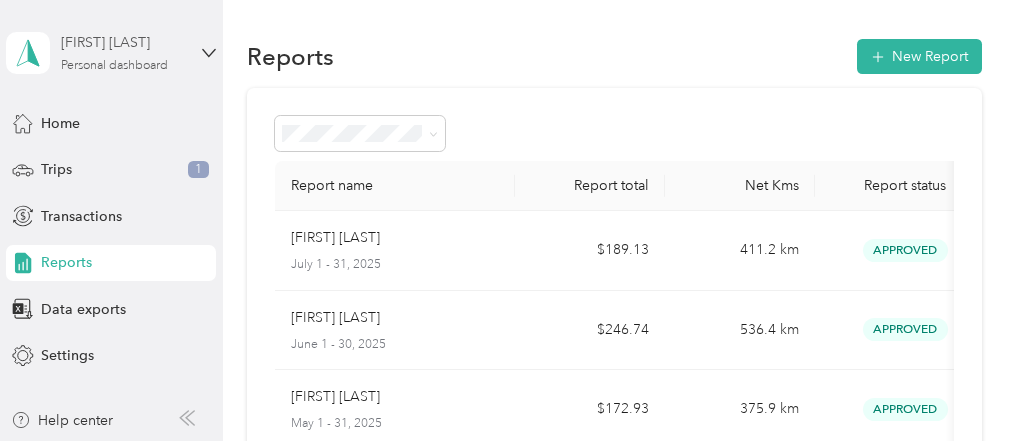click on "[FIRST] [LAST]" at bounding box center [123, 42] 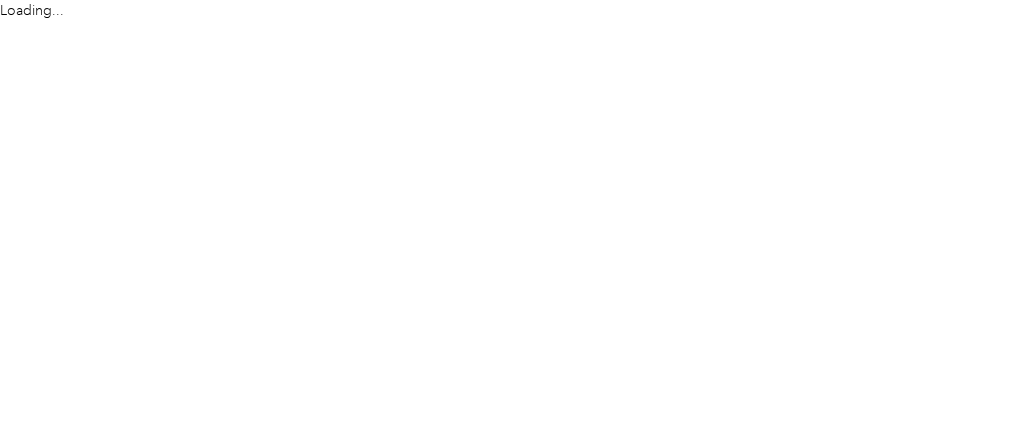 scroll, scrollTop: 0, scrollLeft: 0, axis: both 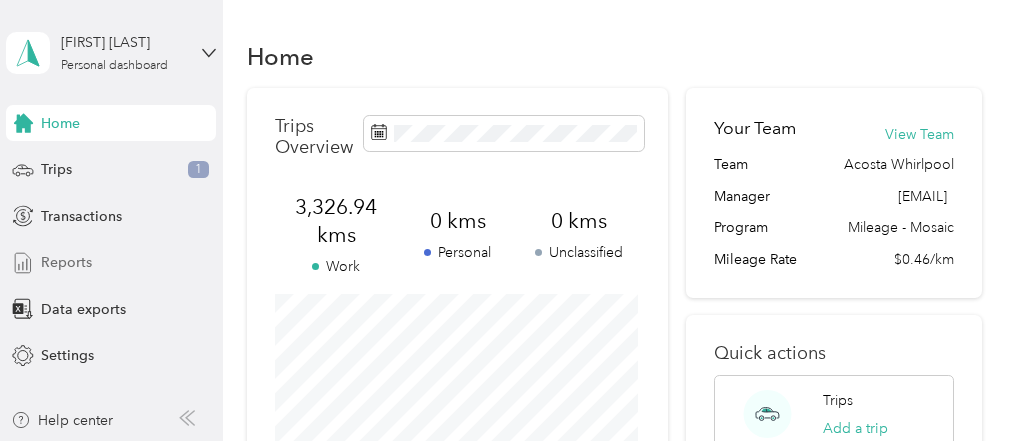 click on "Reports" at bounding box center (66, 262) 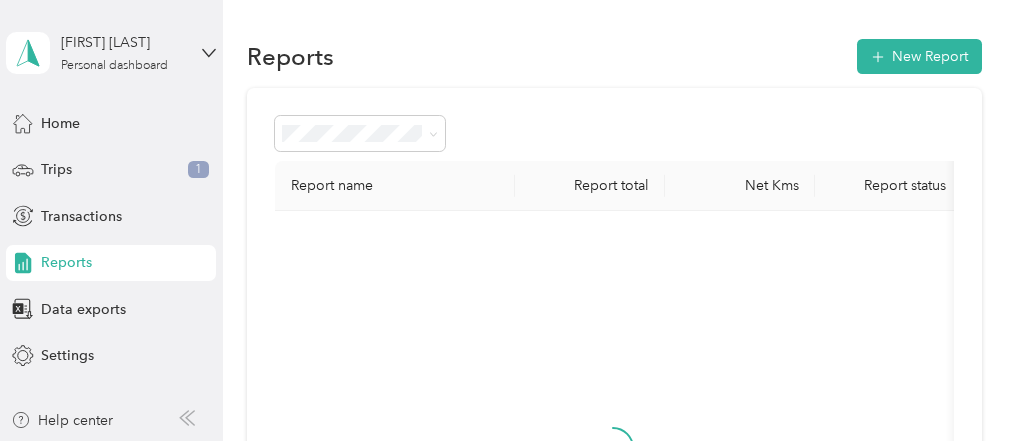 click on "Reports New Report" at bounding box center (614, 56) 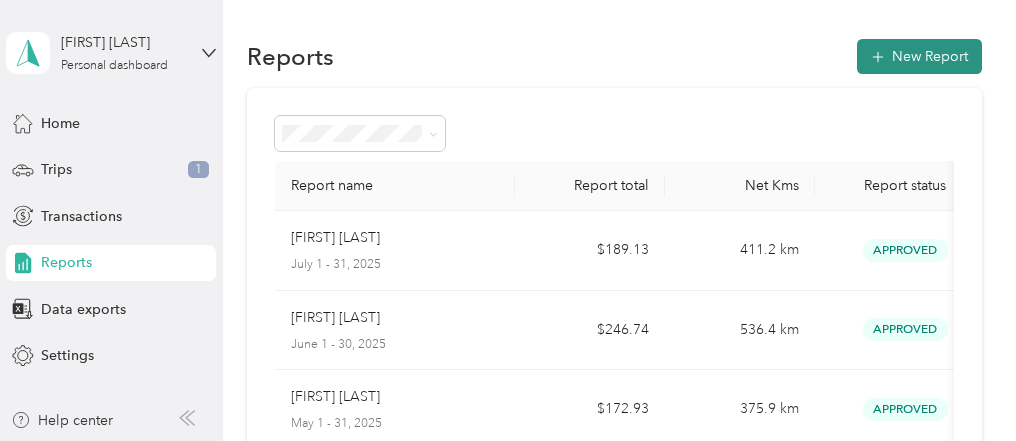 click on "New Report" at bounding box center [919, 56] 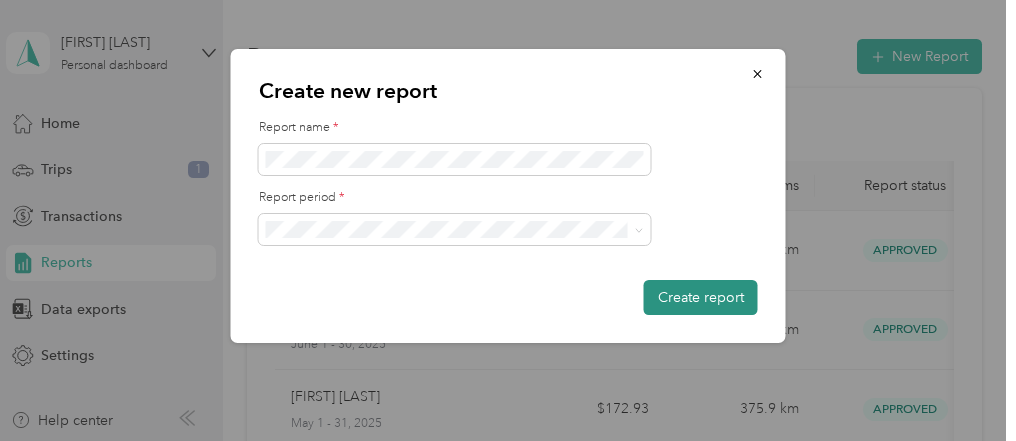 click on "Create report" at bounding box center (701, 297) 